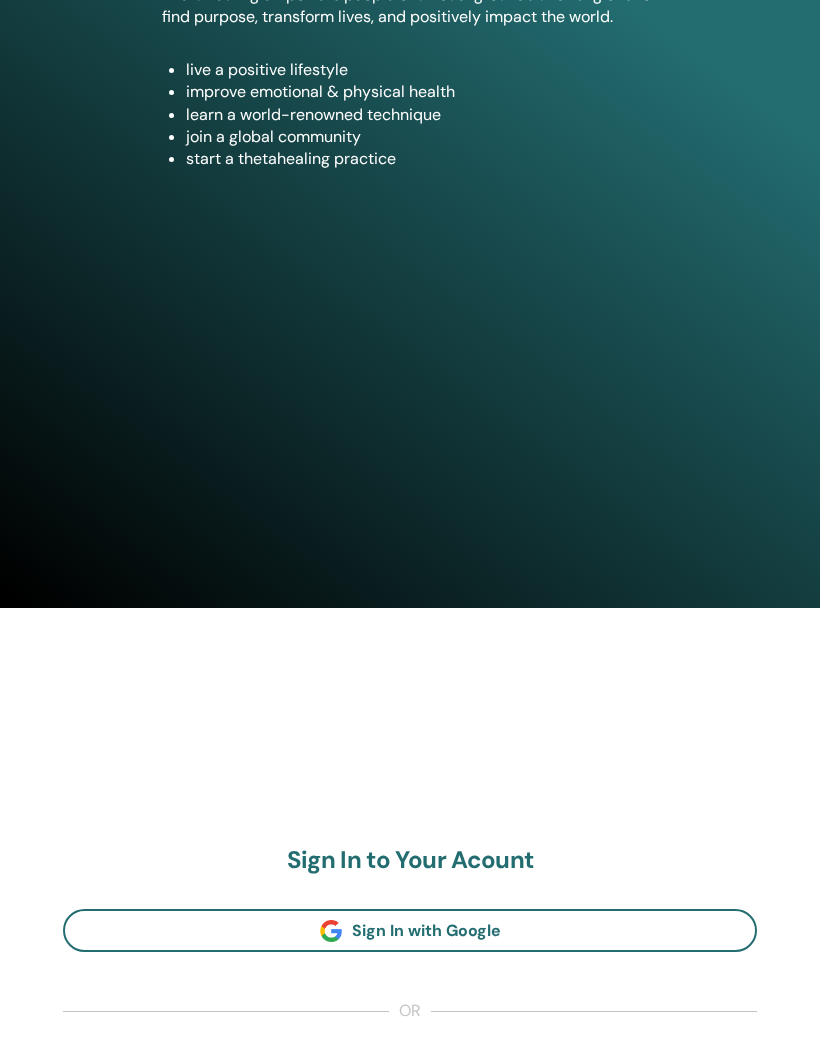 scroll, scrollTop: 447, scrollLeft: 0, axis: vertical 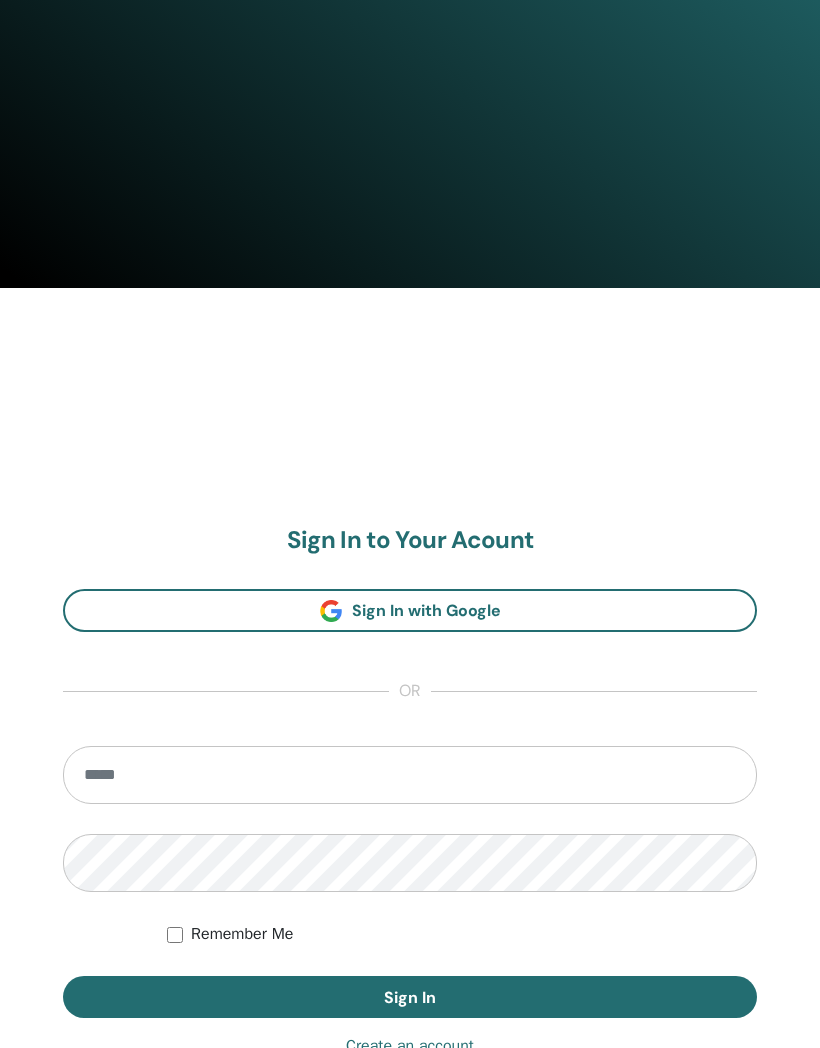 click at bounding box center (410, 776) 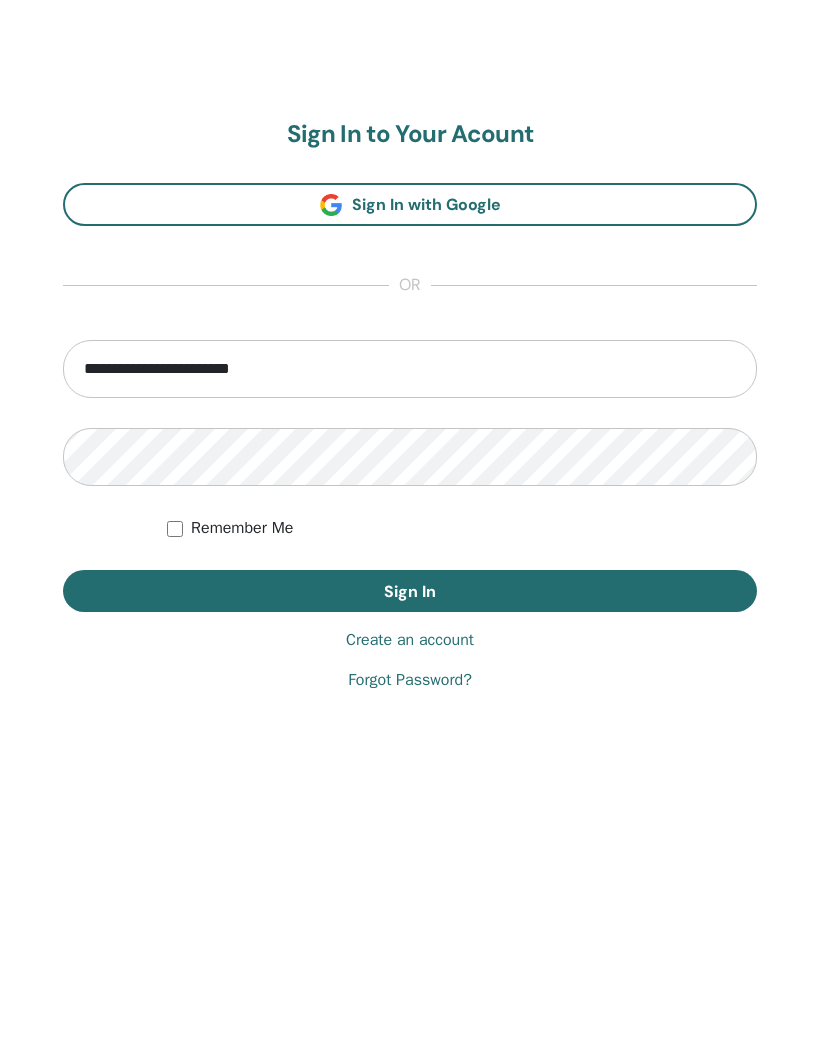 type on "**********" 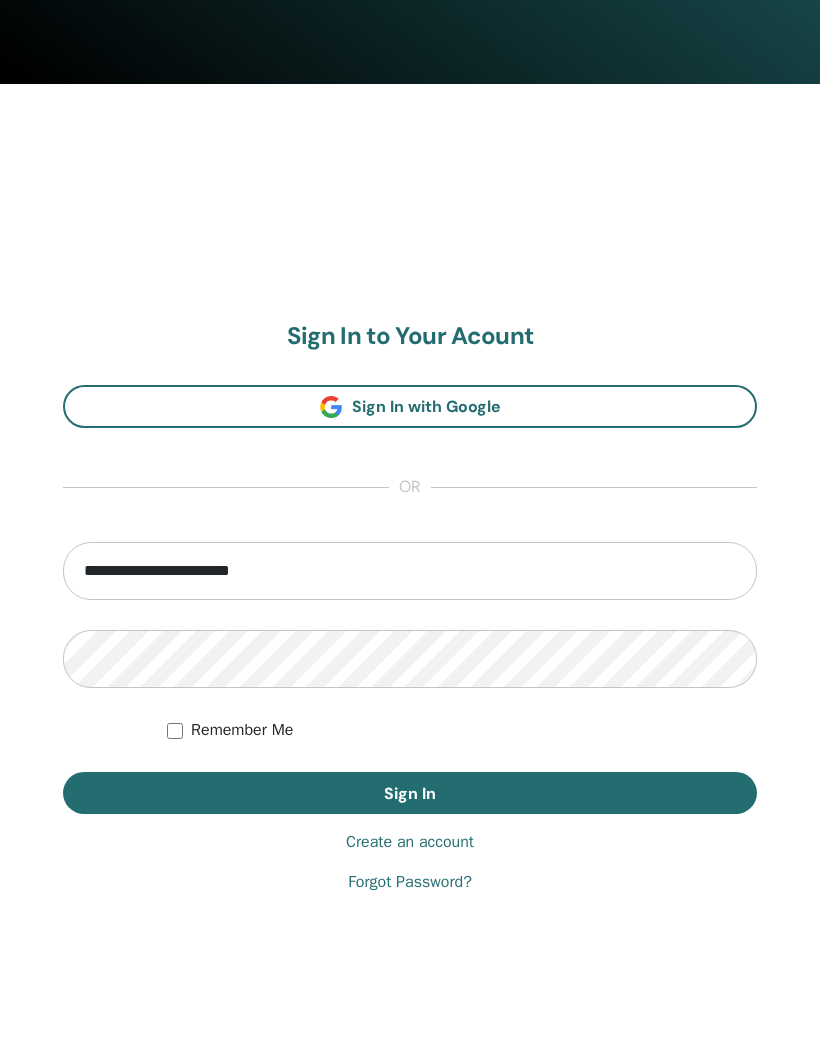 click on "Sign In" at bounding box center (410, 793) 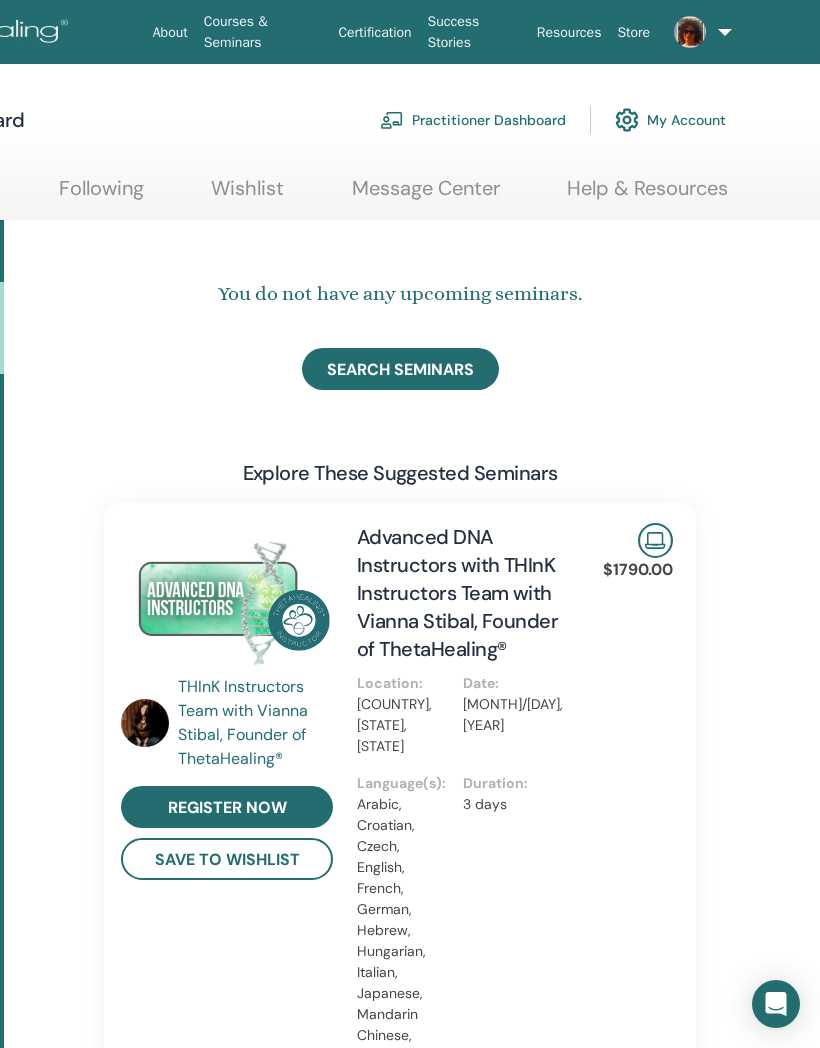scroll, scrollTop: 0, scrollLeft: 0, axis: both 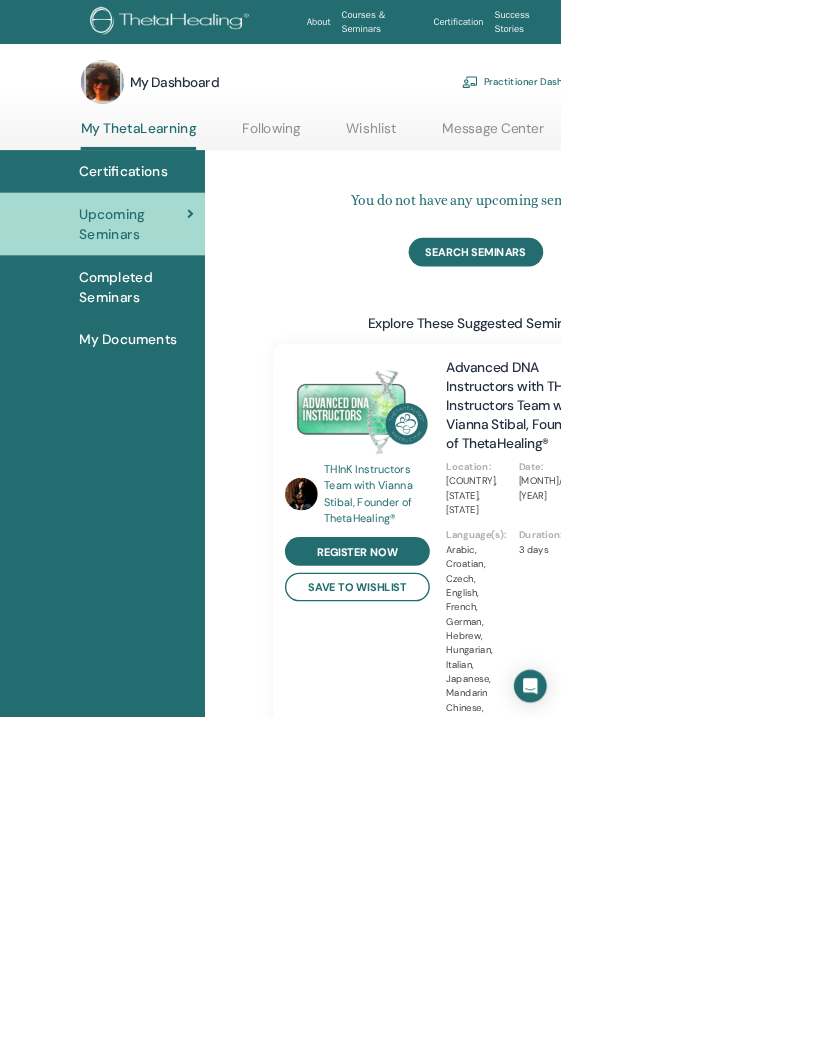 click on "Completed Seminars" at bounding box center (200, 420) 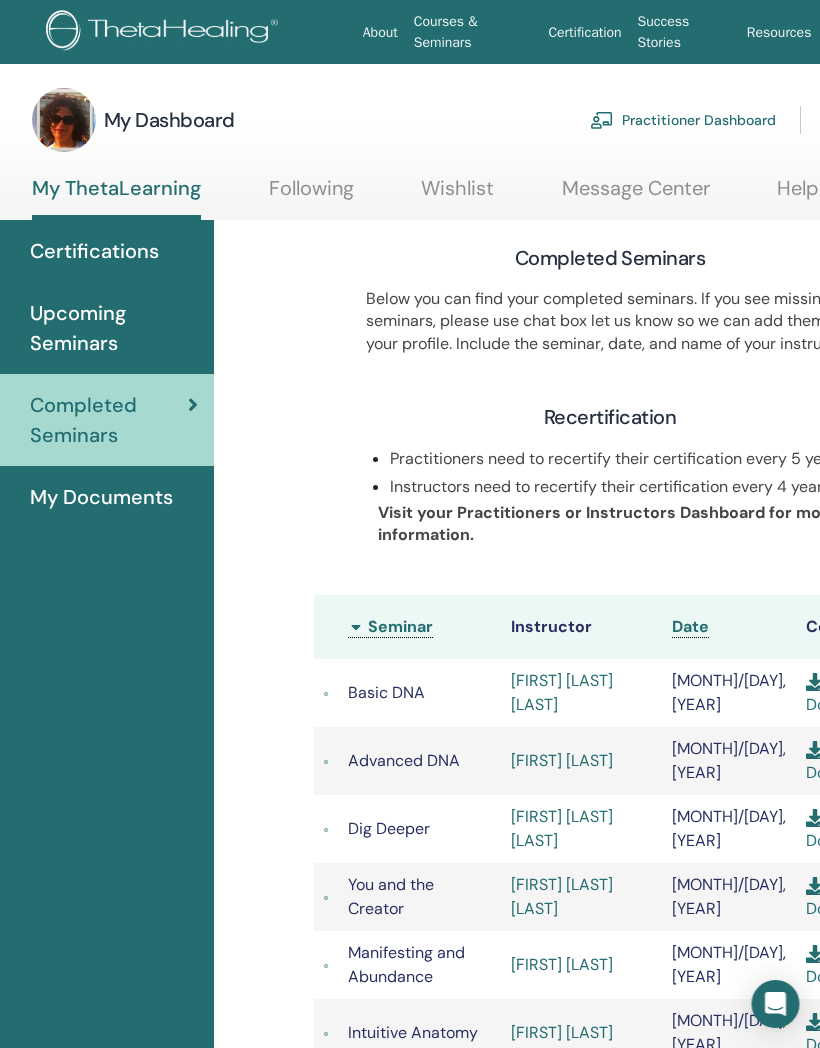 scroll, scrollTop: 0, scrollLeft: 0, axis: both 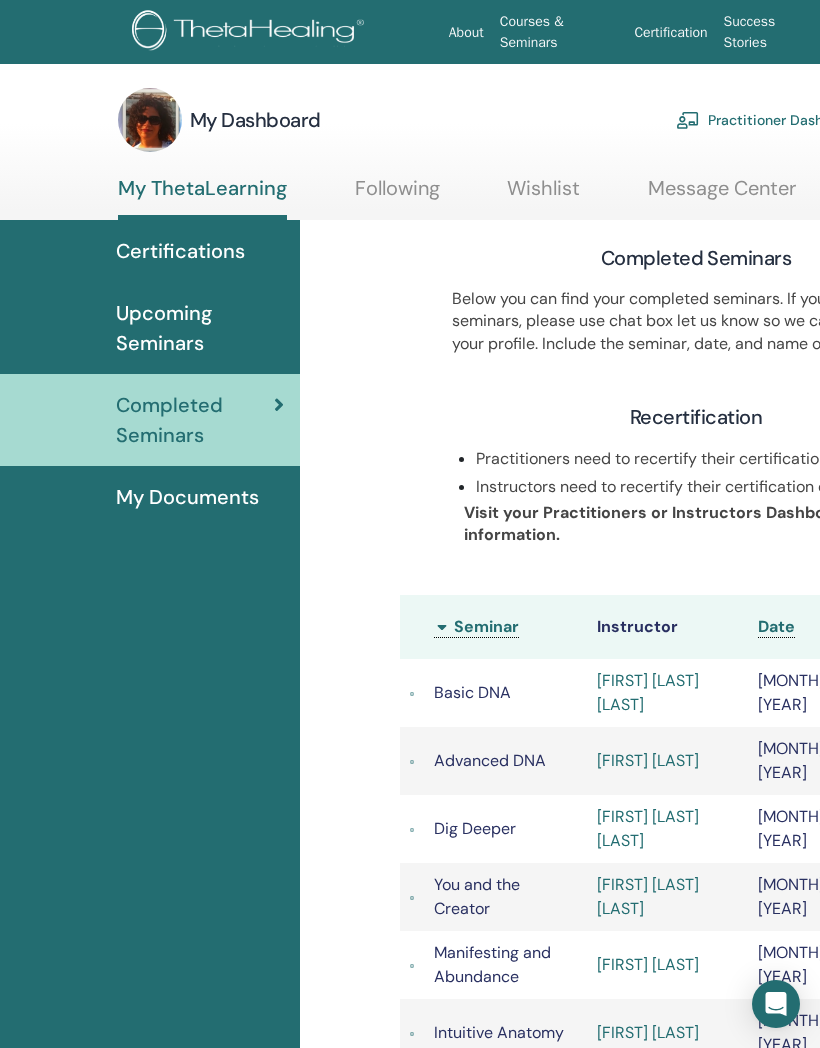 click on "Upcoming Seminars" at bounding box center [200, 328] 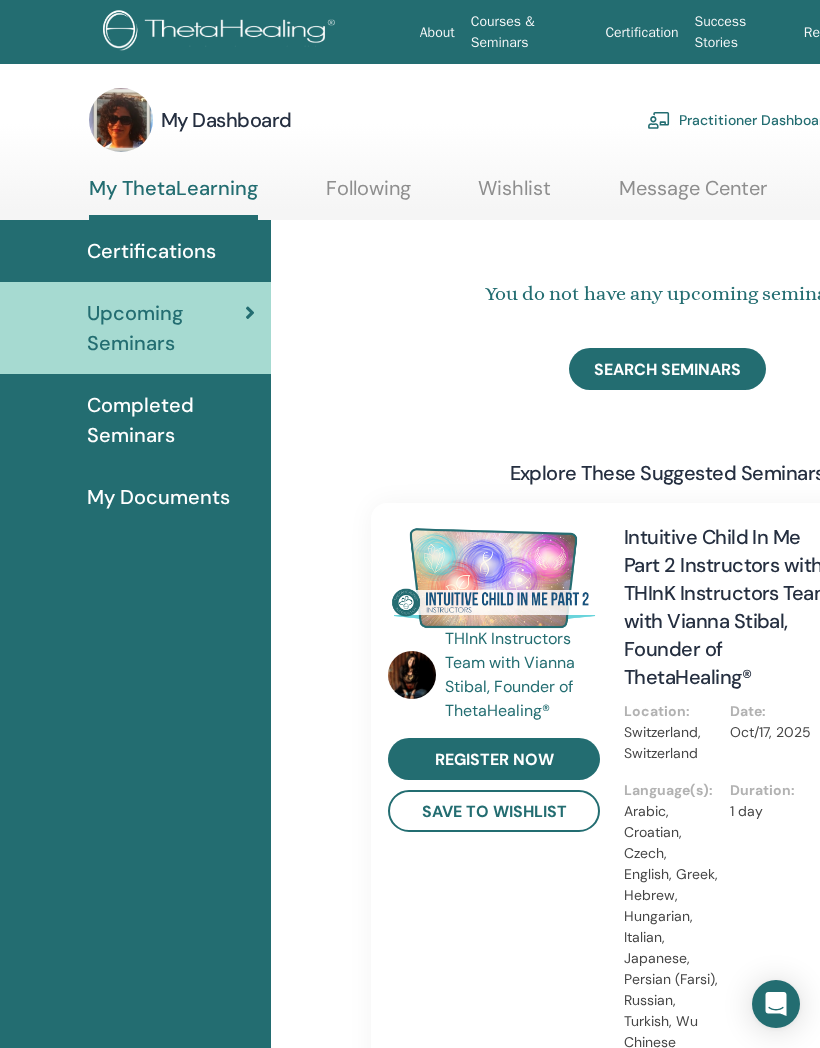 scroll, scrollTop: 0, scrollLeft: 0, axis: both 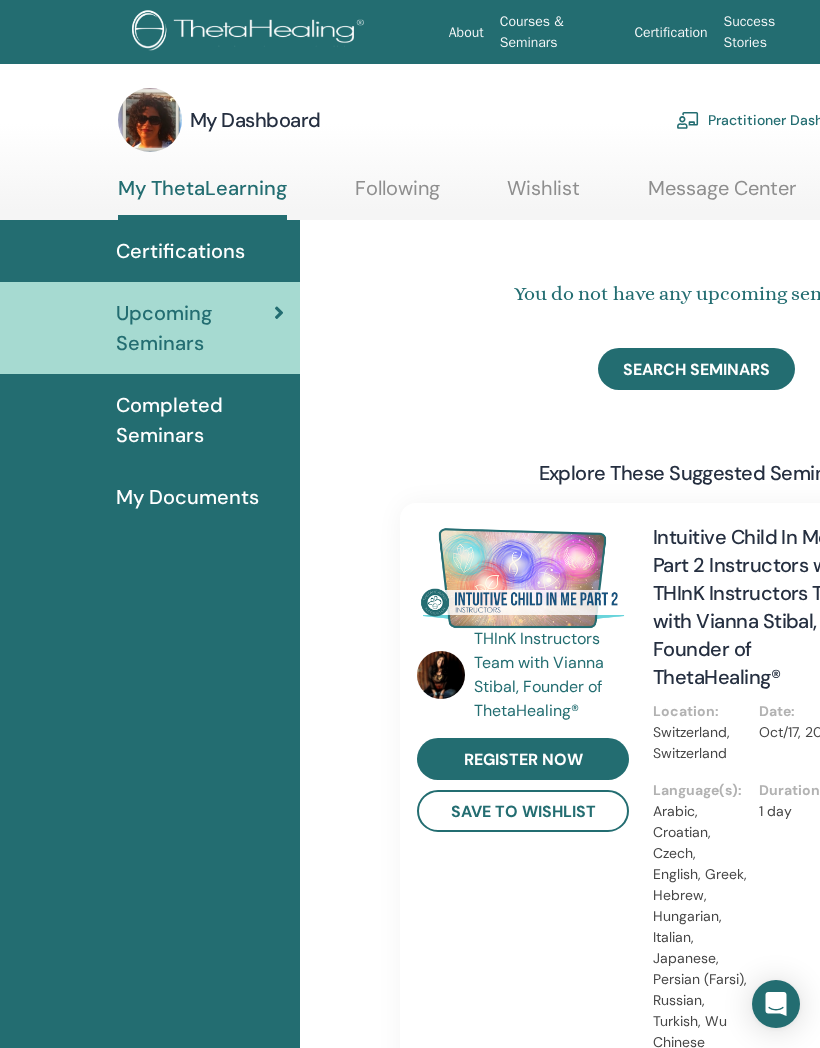 click on "Wishlist" at bounding box center [543, 195] 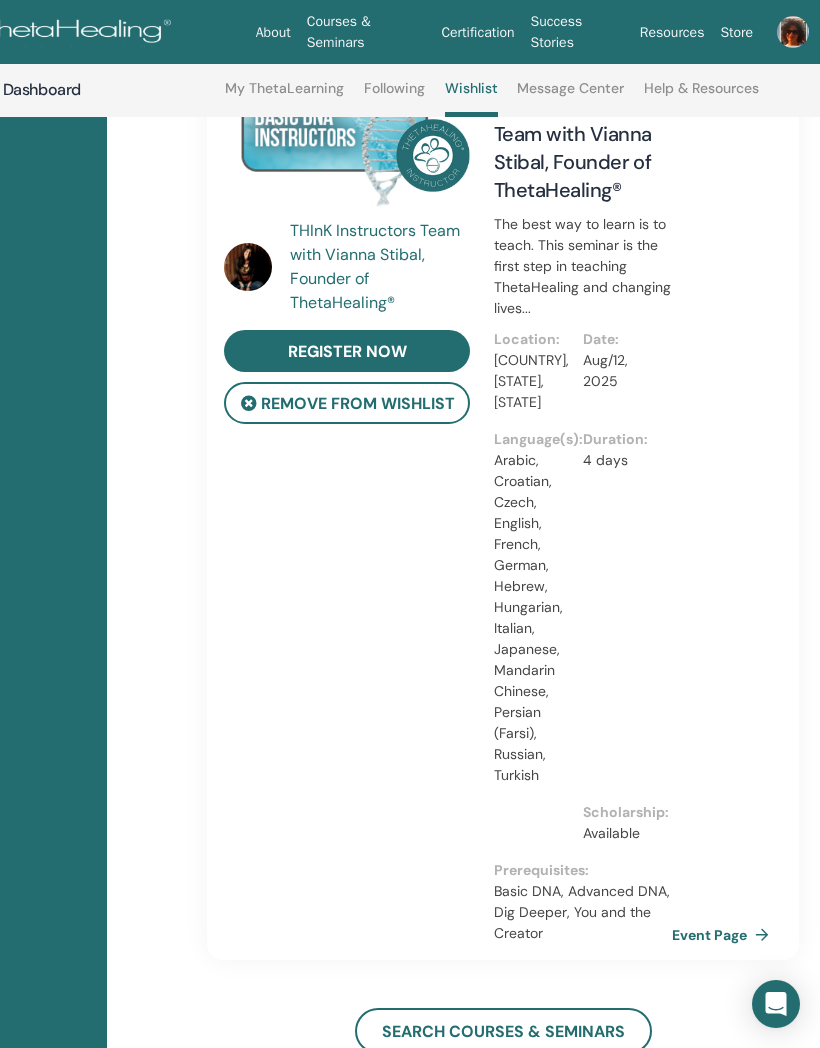 scroll, scrollTop: 279, scrollLeft: 193, axis: both 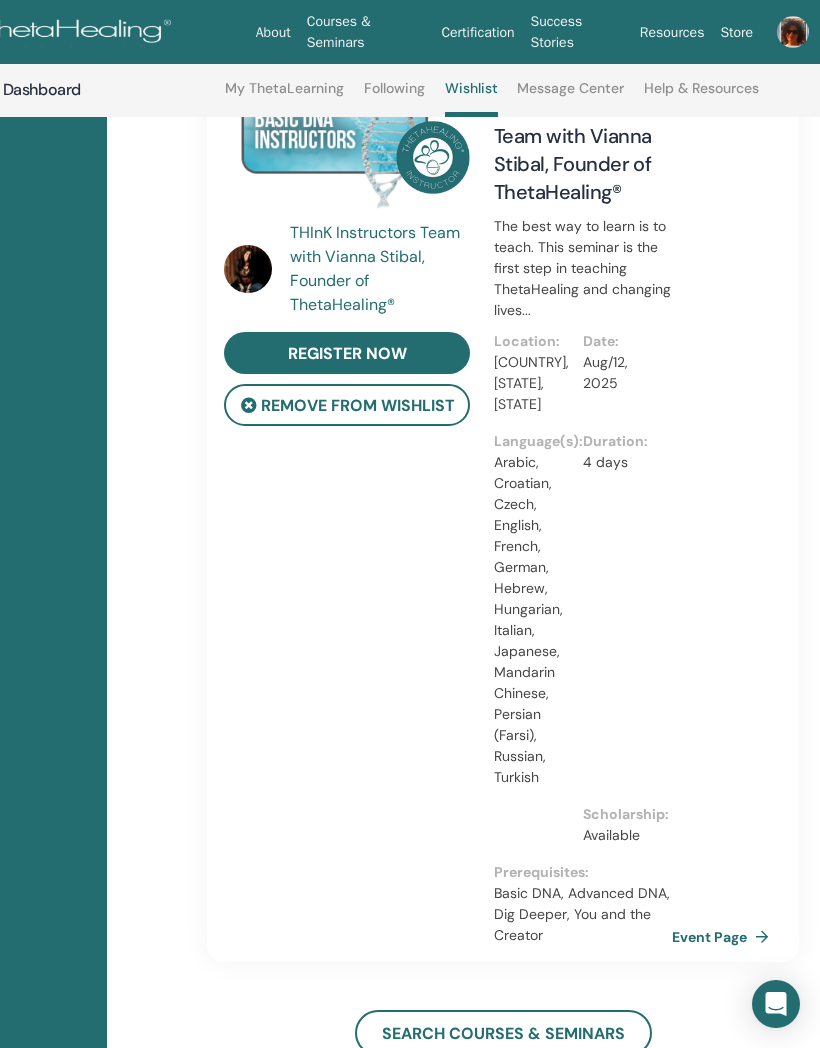 click on "Message Center" at bounding box center [570, 96] 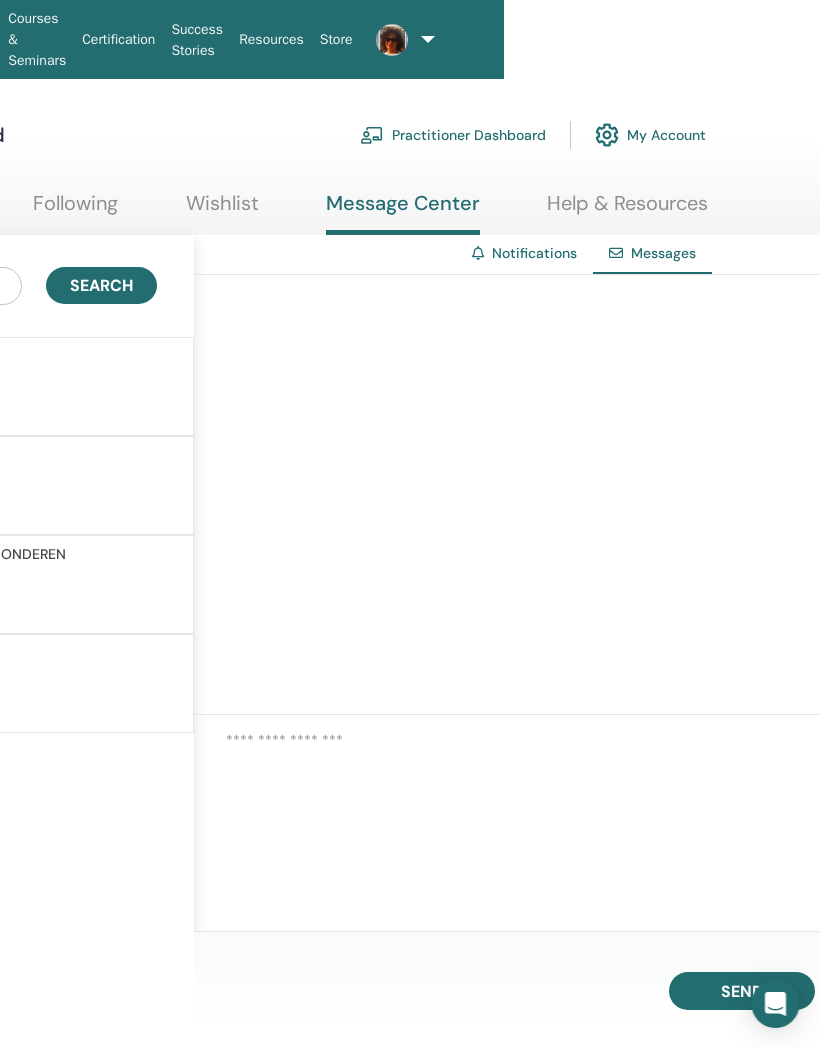 scroll, scrollTop: 0, scrollLeft: 0, axis: both 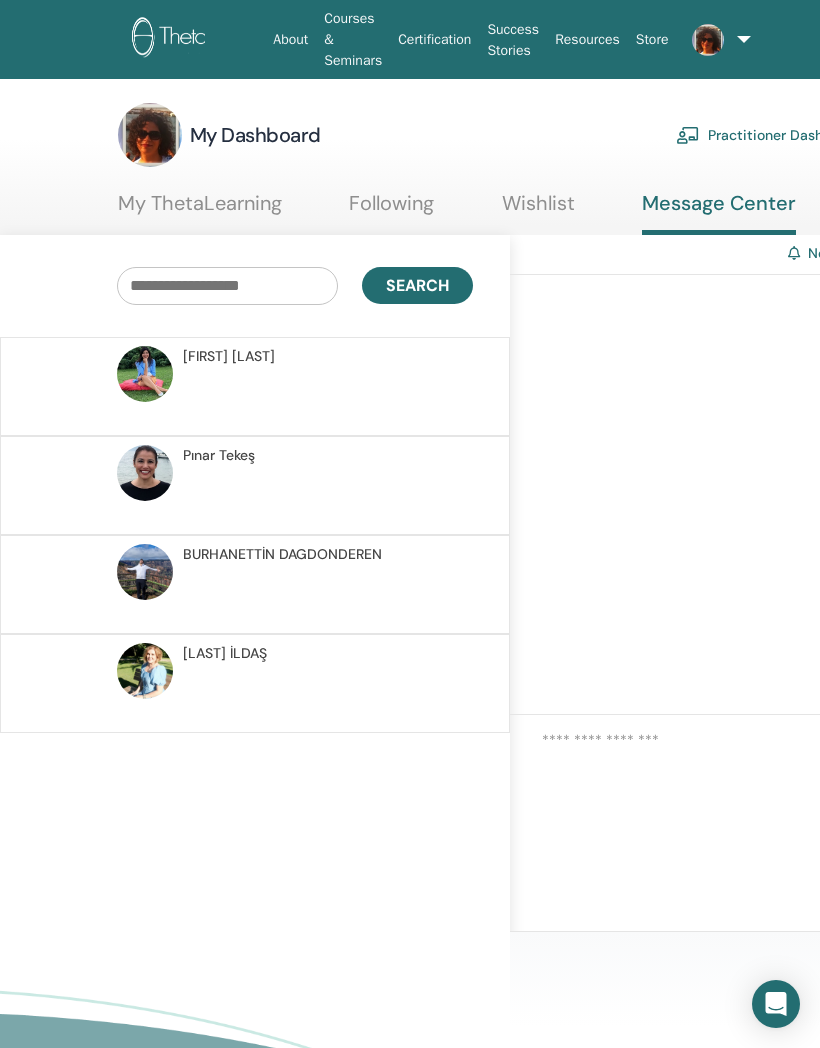click on "Courses & Seminars" at bounding box center [353, 39] 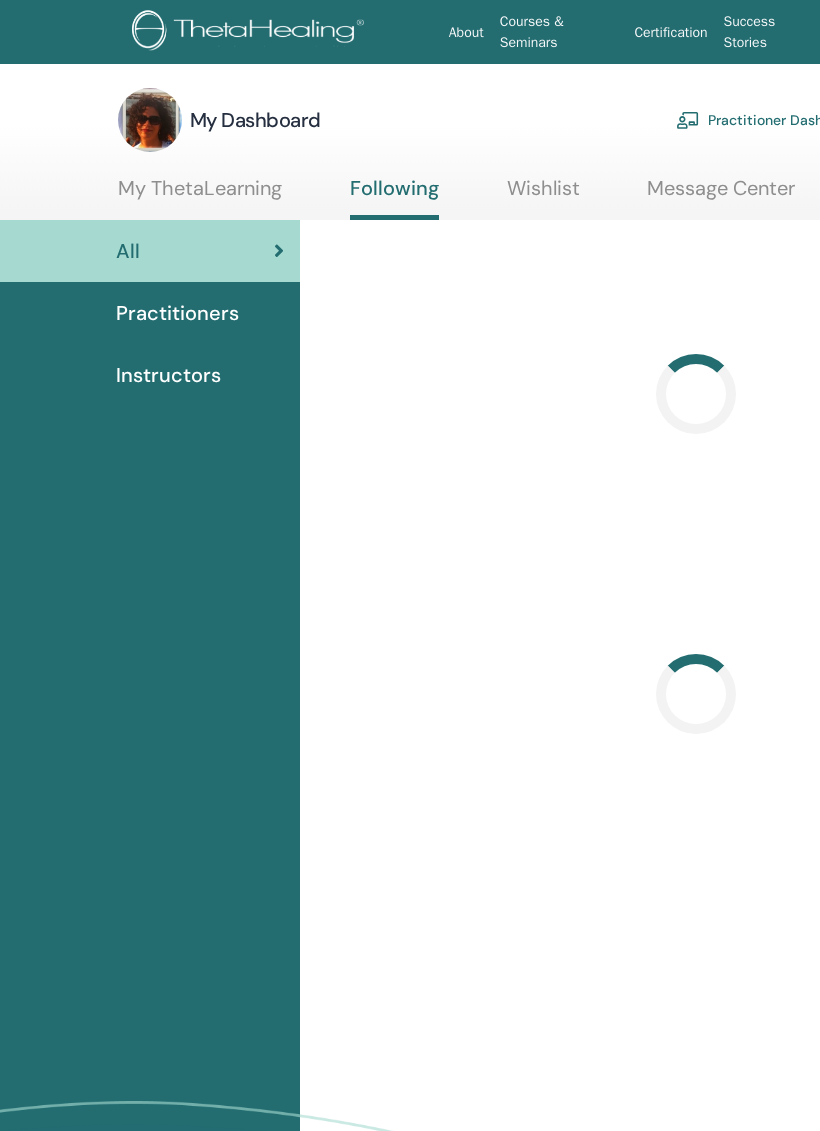 scroll, scrollTop: 0, scrollLeft: 0, axis: both 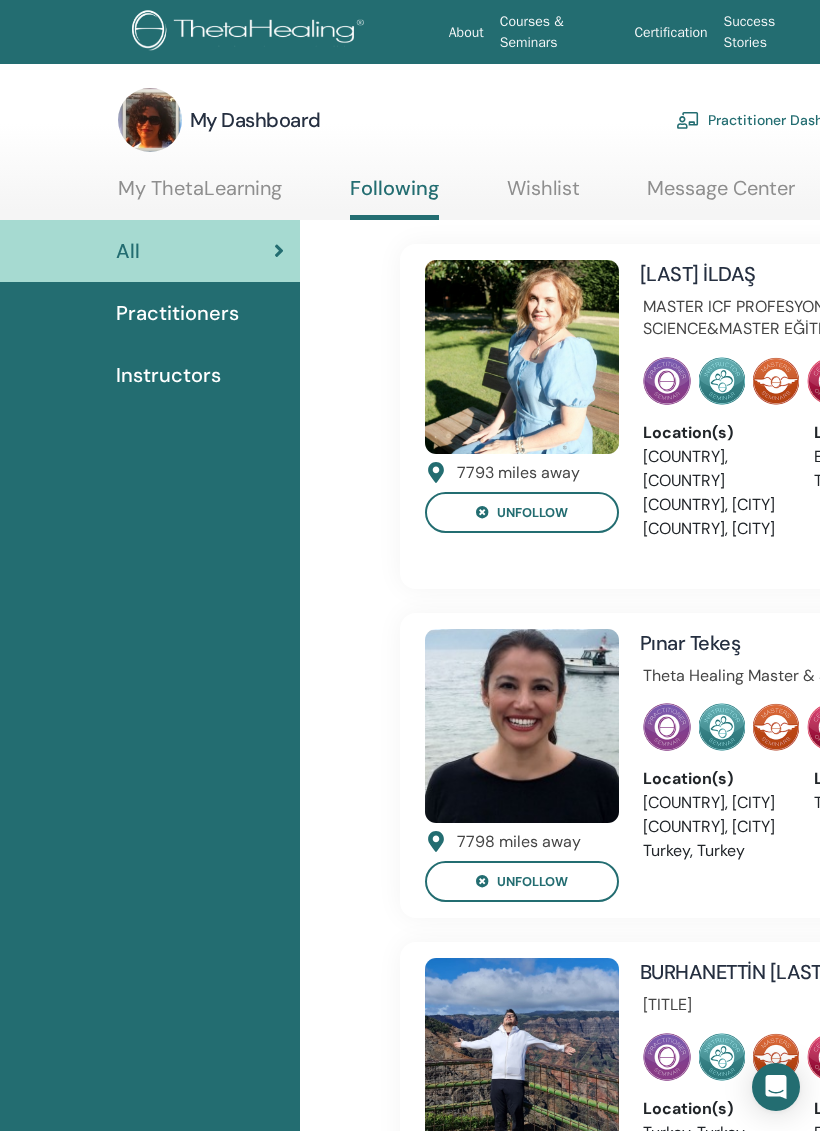 click on "Instructors" at bounding box center (168, 375) 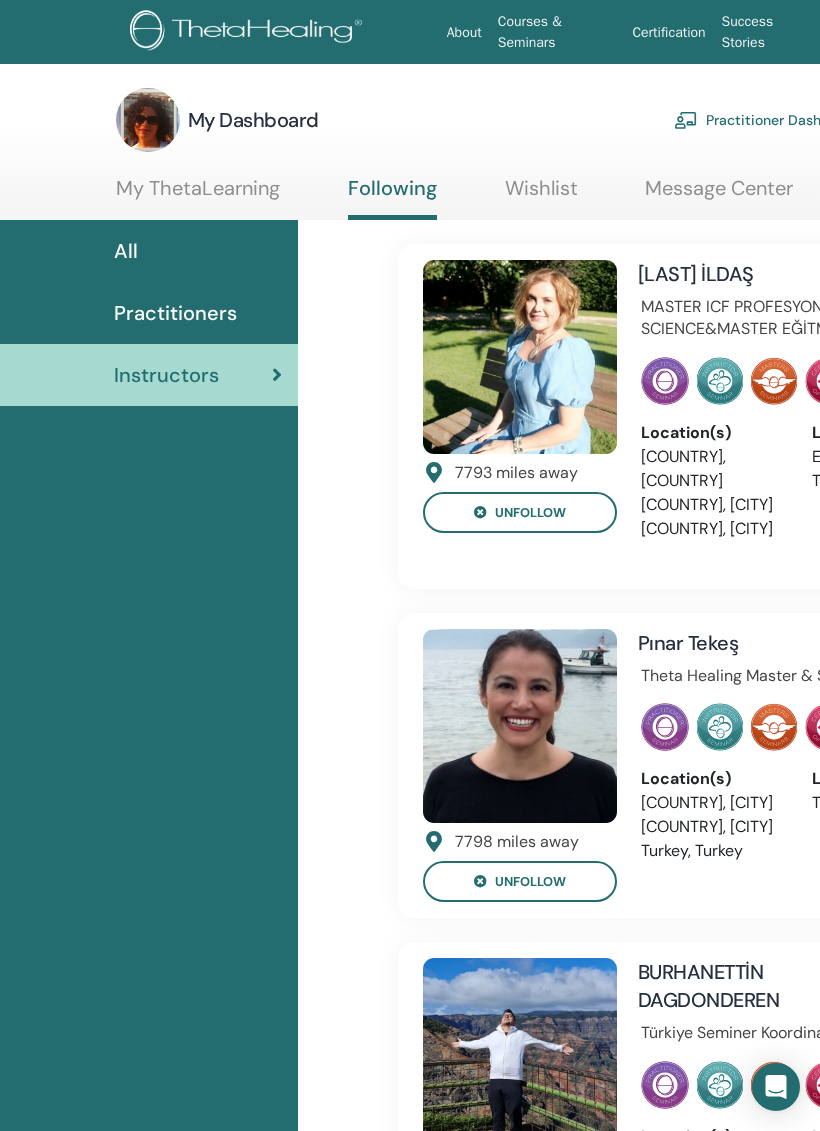 scroll, scrollTop: 0, scrollLeft: 0, axis: both 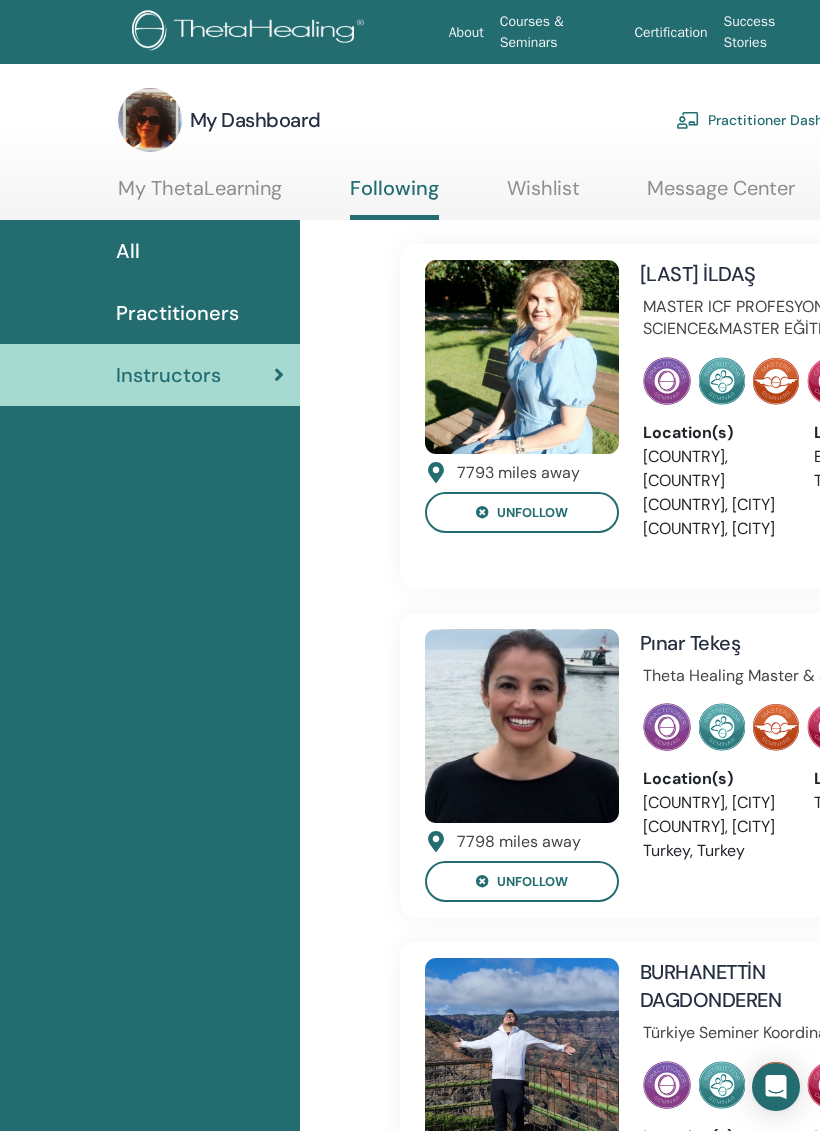 click on "Practitioners" at bounding box center (177, 313) 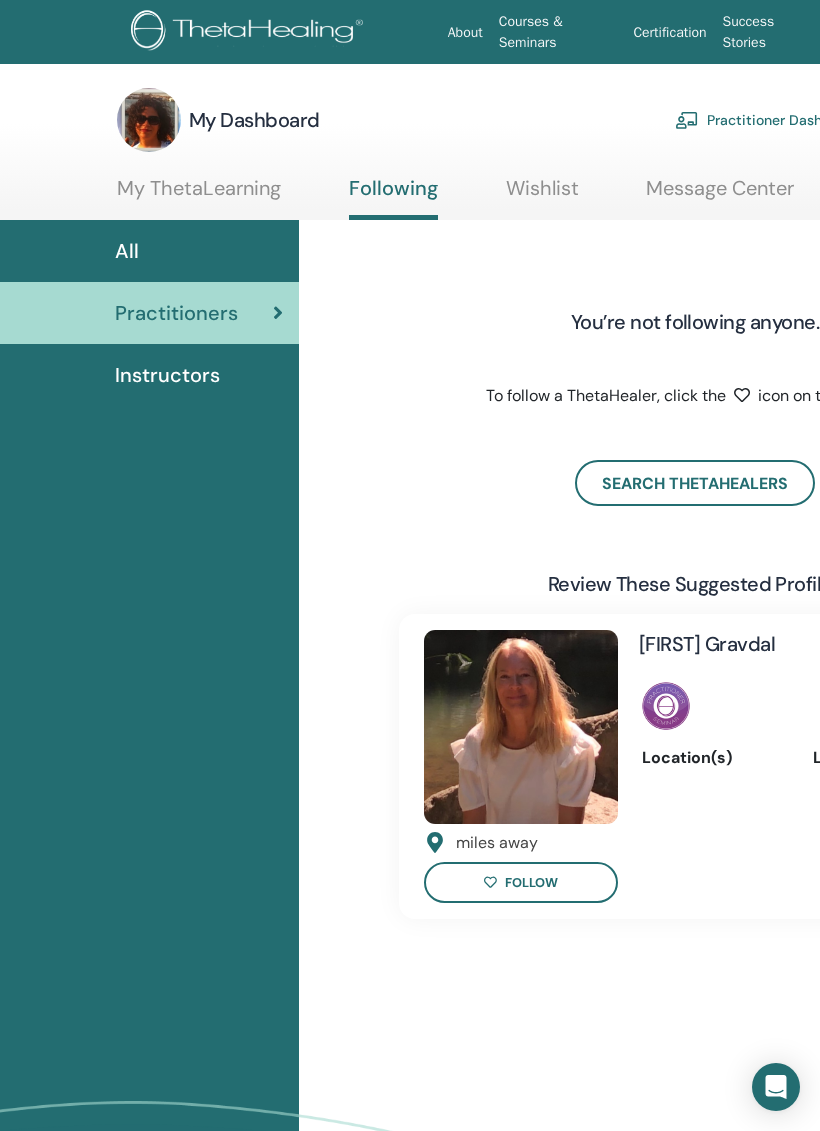 scroll, scrollTop: 0, scrollLeft: 0, axis: both 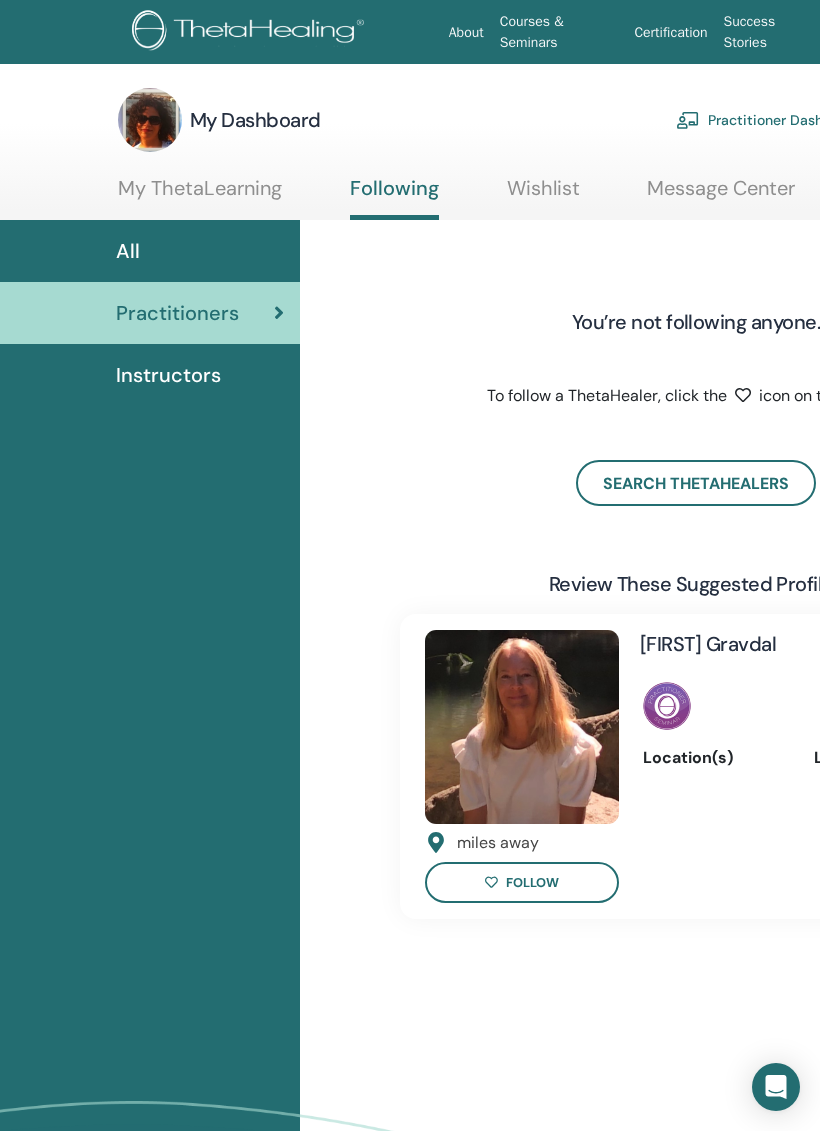 click on "My ThetaLearning" at bounding box center (200, 195) 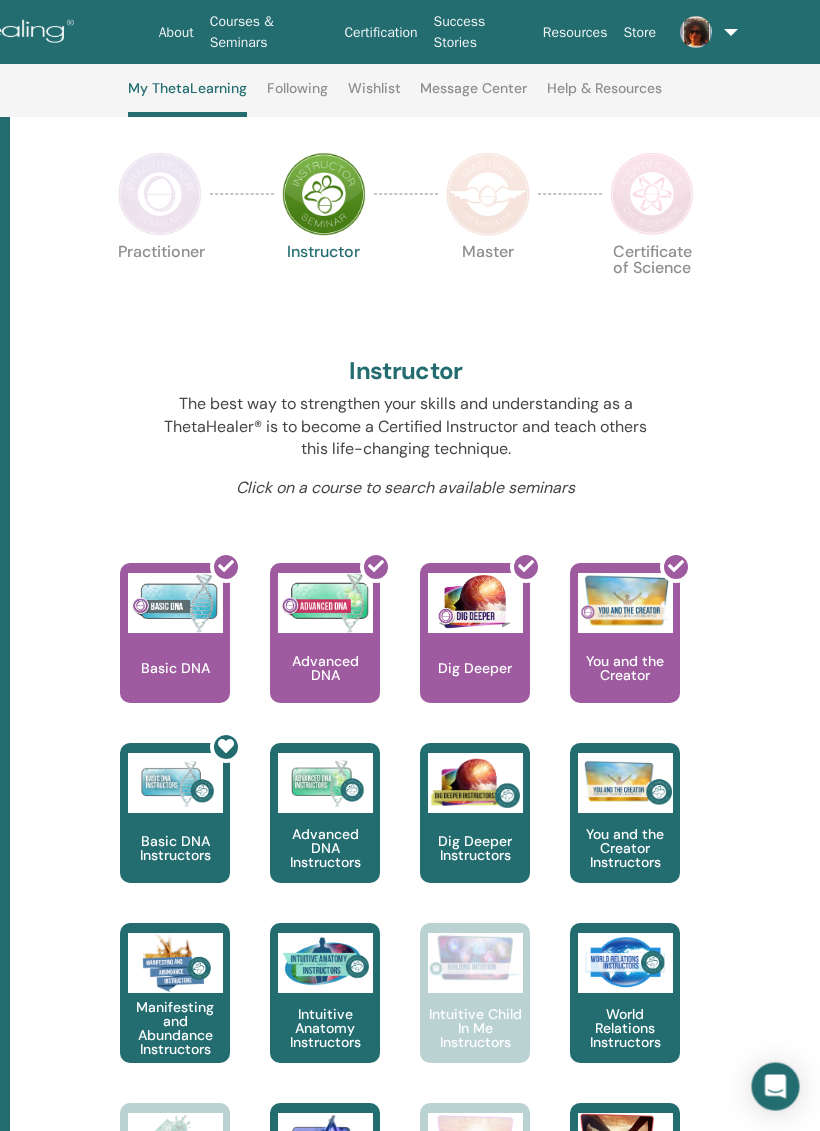 scroll, scrollTop: 369, scrollLeft: 289, axis: both 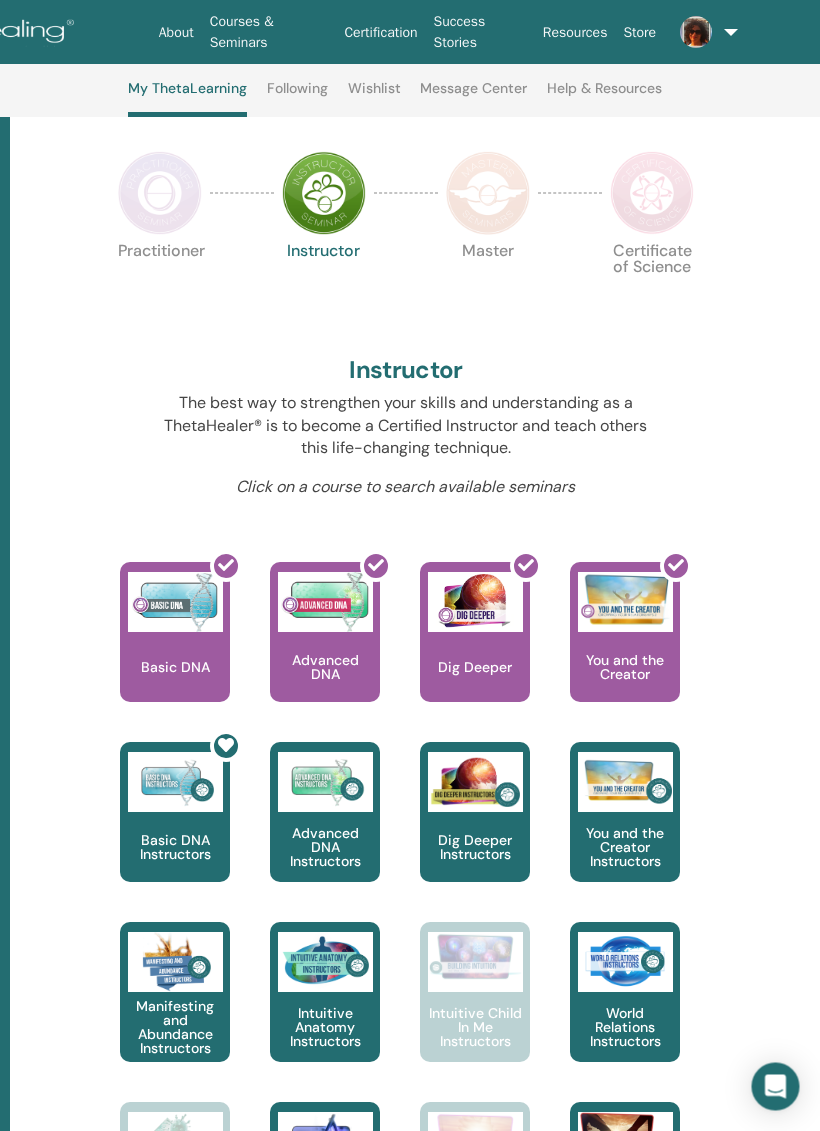click at bounding box center [227, 746] 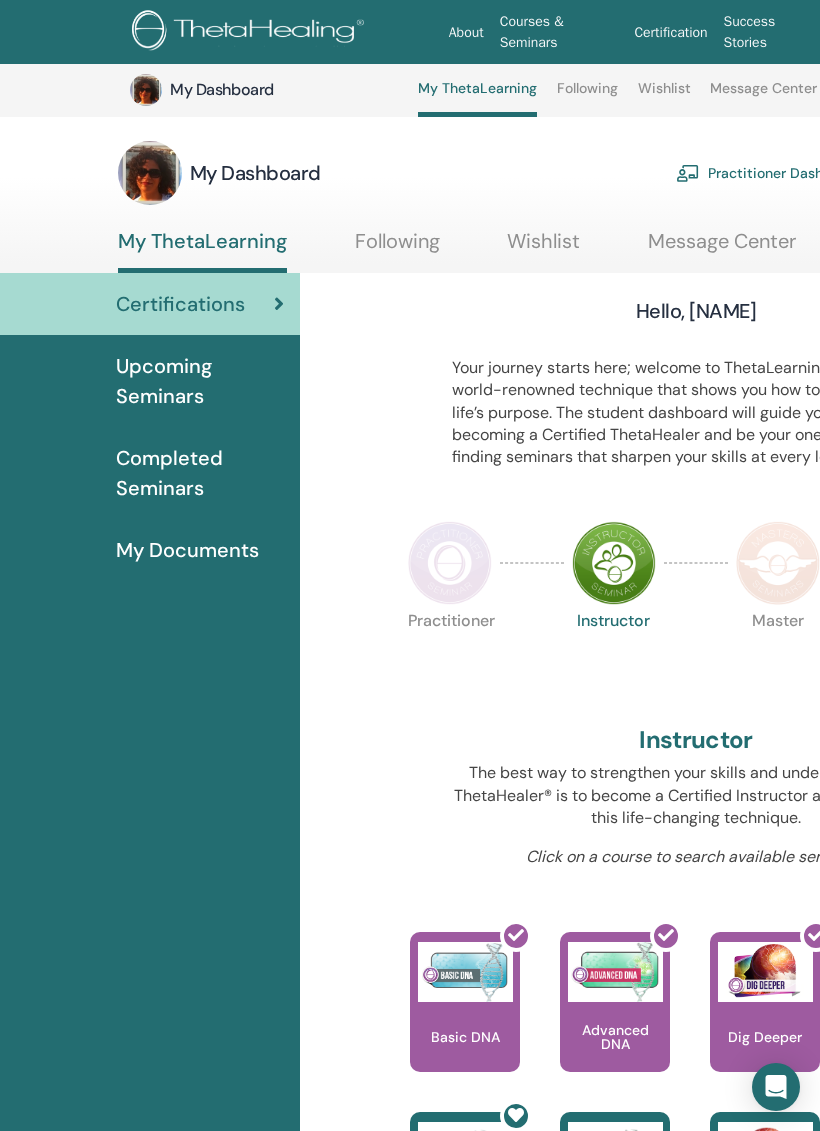 scroll, scrollTop: 454, scrollLeft: 290, axis: both 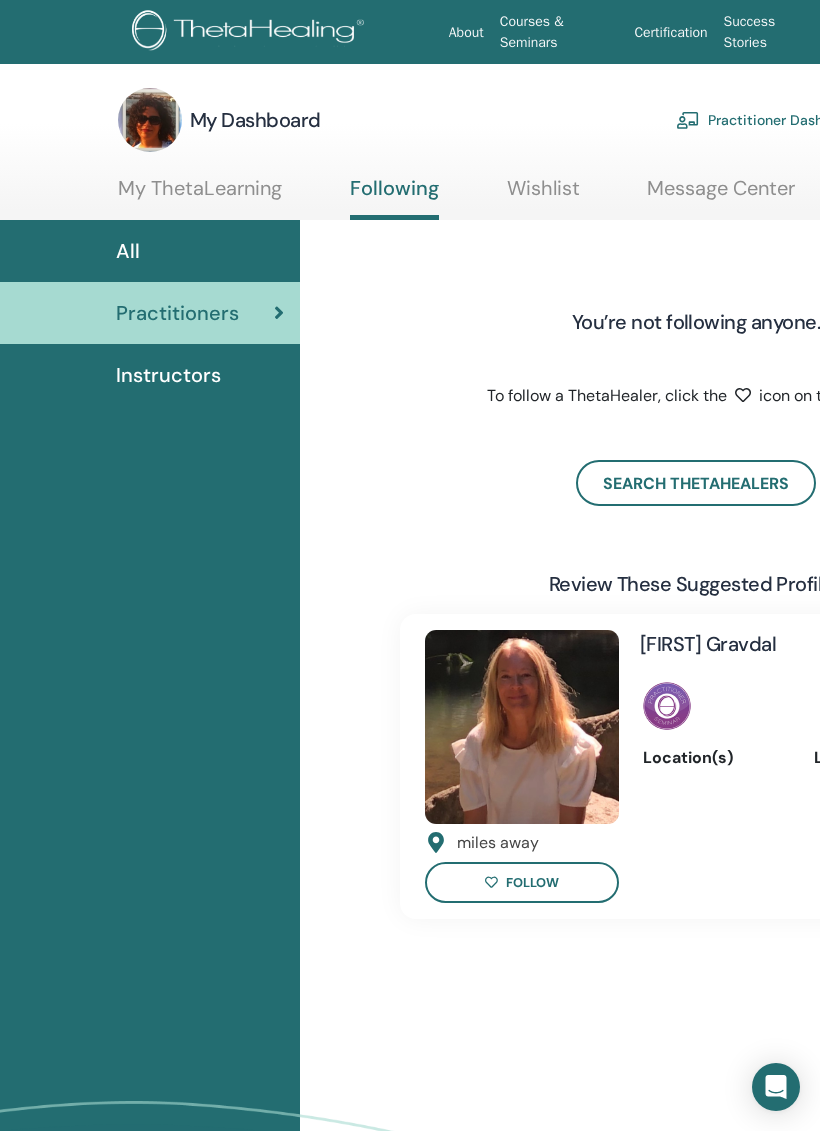 click on "My Dashboard" at bounding box center (255, 120) 